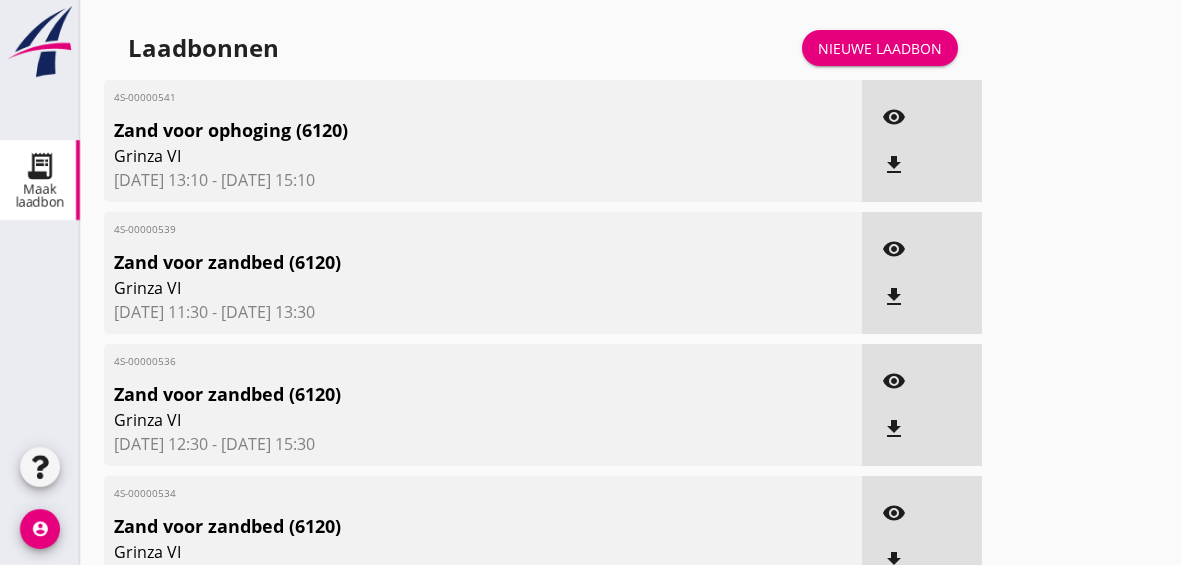 scroll, scrollTop: 0, scrollLeft: 0, axis: both 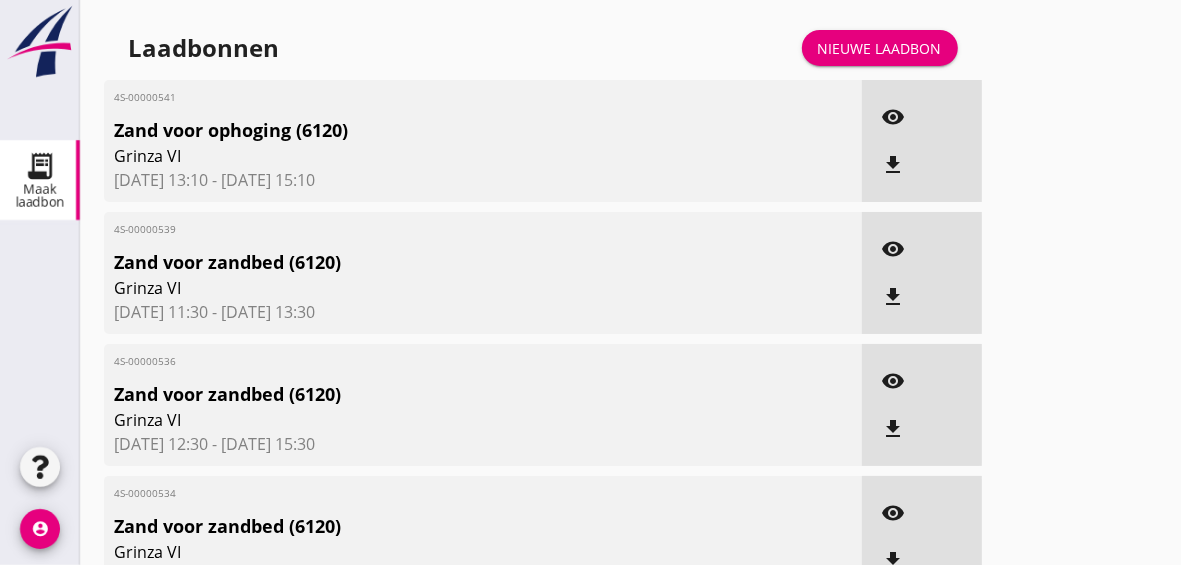 click on "Nieuwe laadbon" at bounding box center [880, 48] 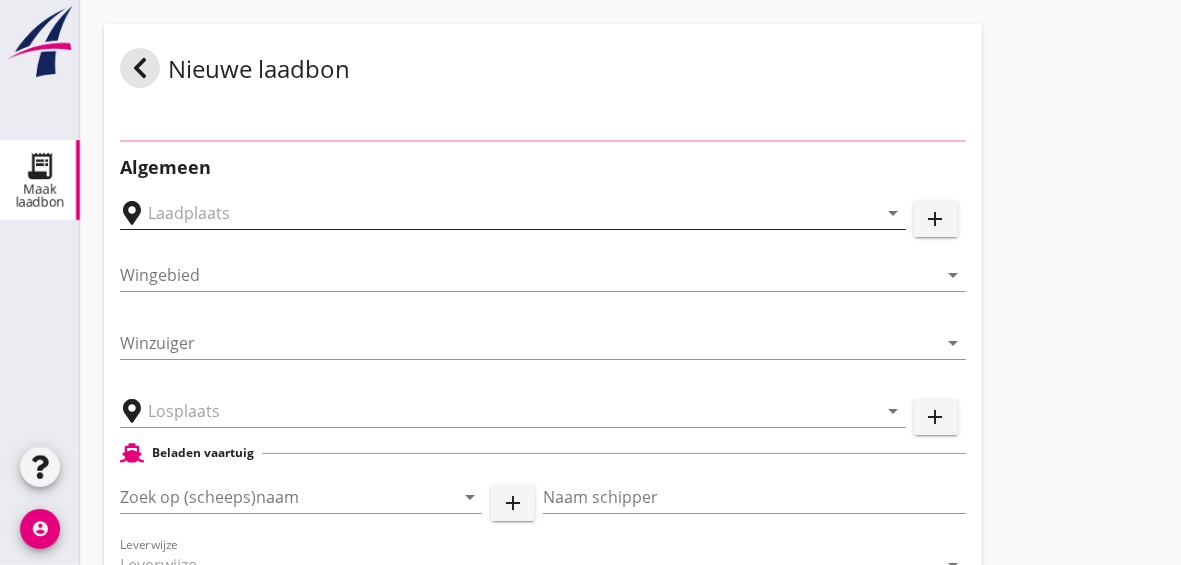 click at bounding box center (499, 213) 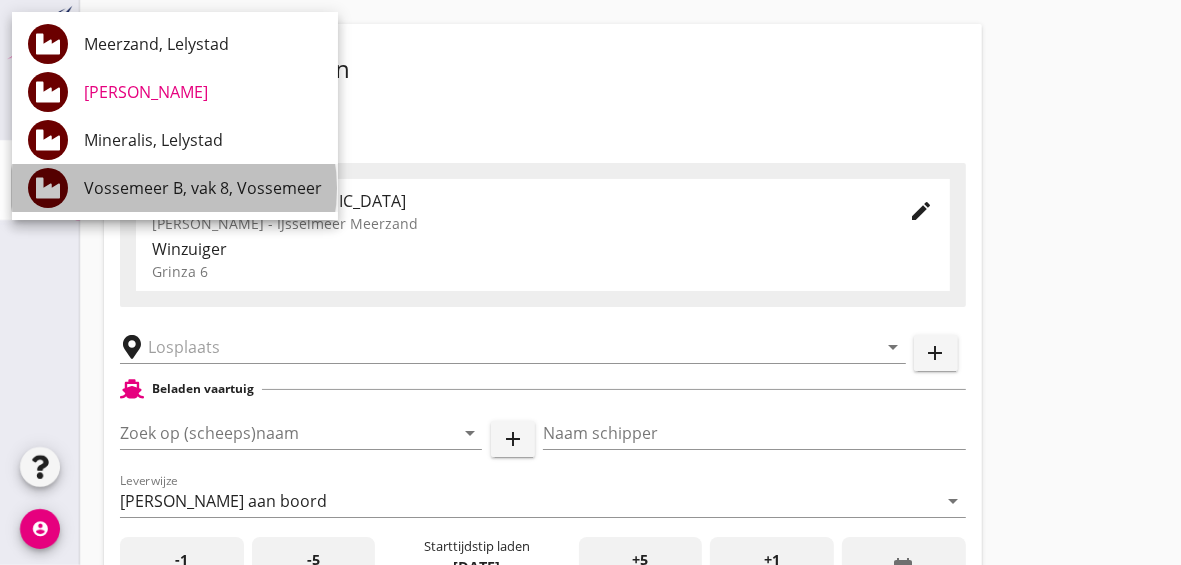 click on "Vossemeer B, vak 8, Vossemeer" at bounding box center (203, 188) 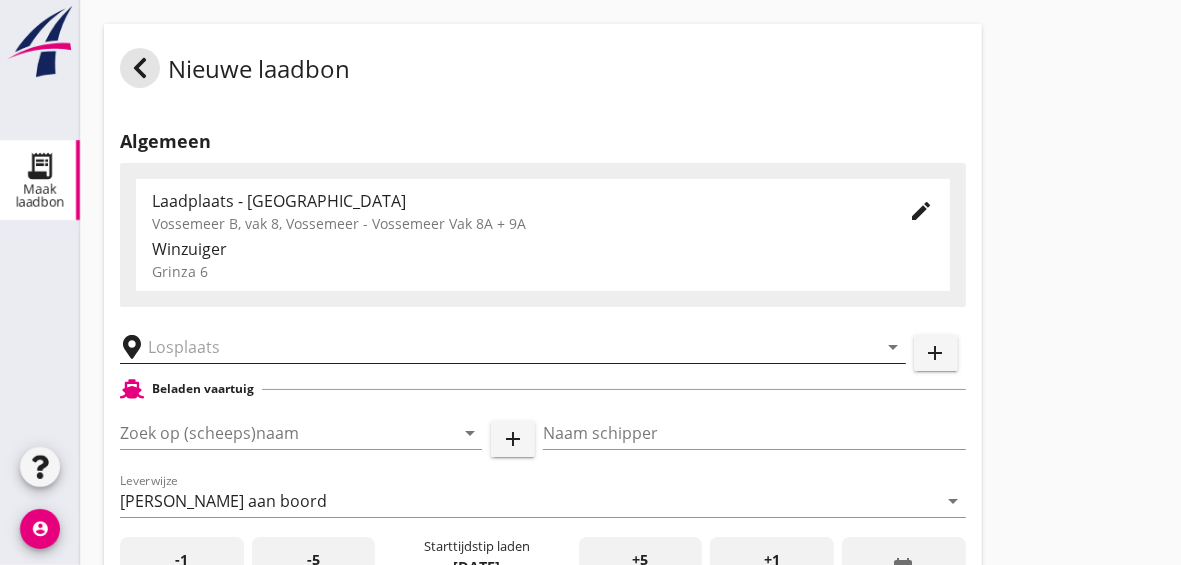 click at bounding box center [499, 347] 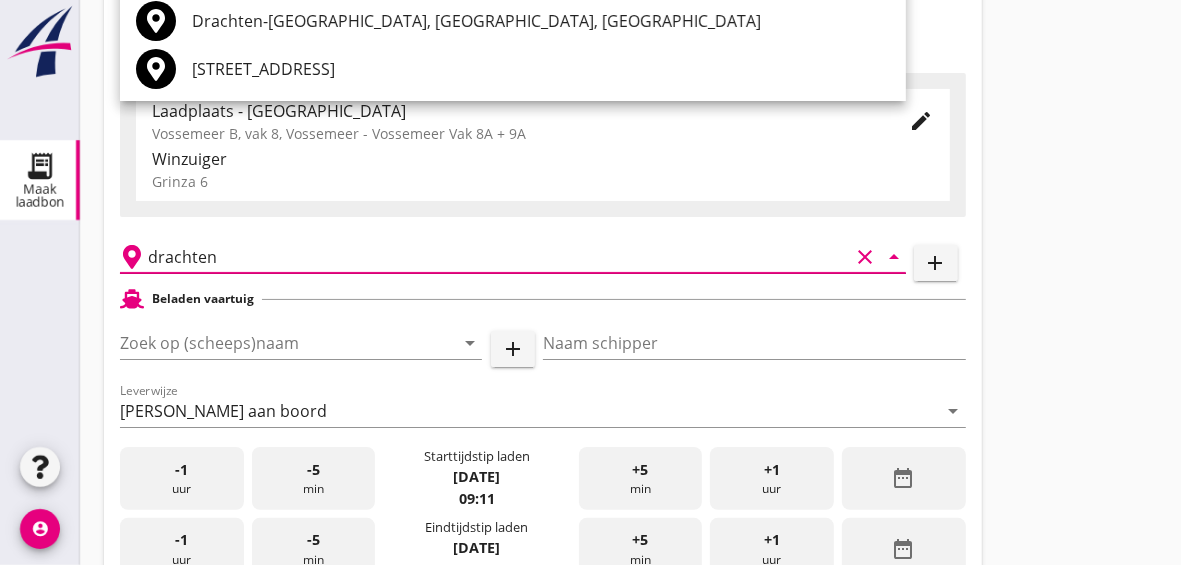 scroll, scrollTop: 0, scrollLeft: 0, axis: both 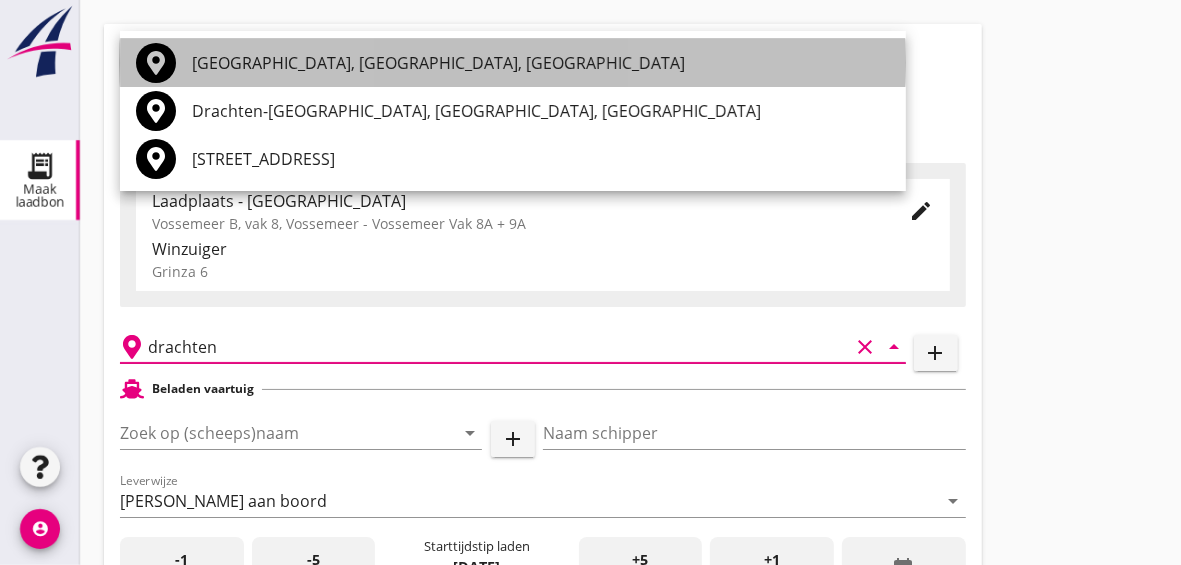 click on "[GEOGRAPHIC_DATA], [GEOGRAPHIC_DATA], [GEOGRAPHIC_DATA]" at bounding box center [541, 63] 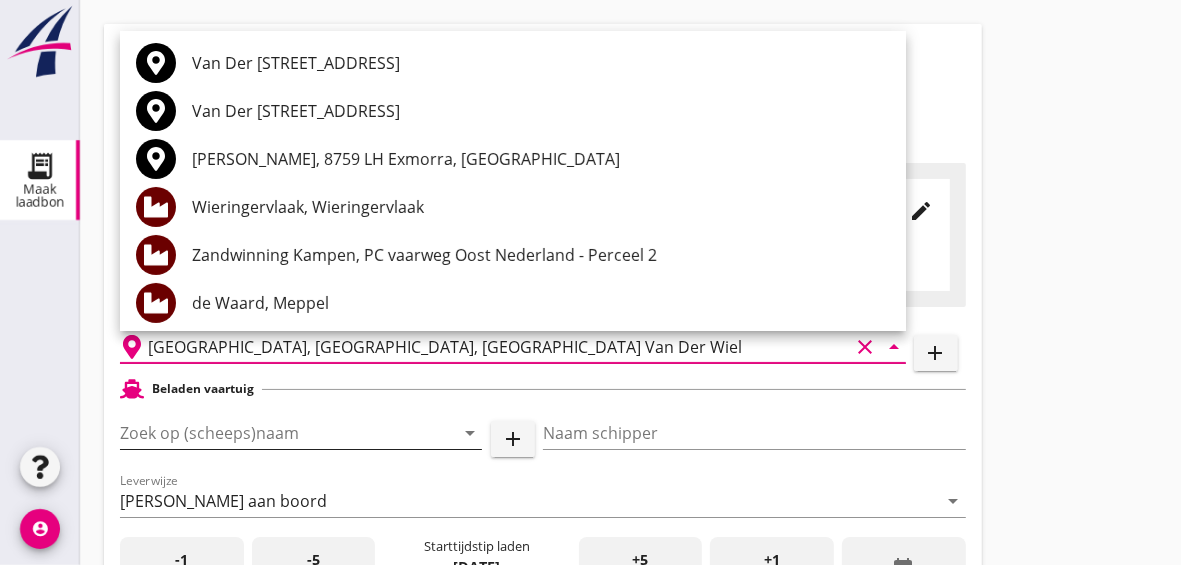 type on "[GEOGRAPHIC_DATA], [GEOGRAPHIC_DATA], [GEOGRAPHIC_DATA] Van Der Wiel" 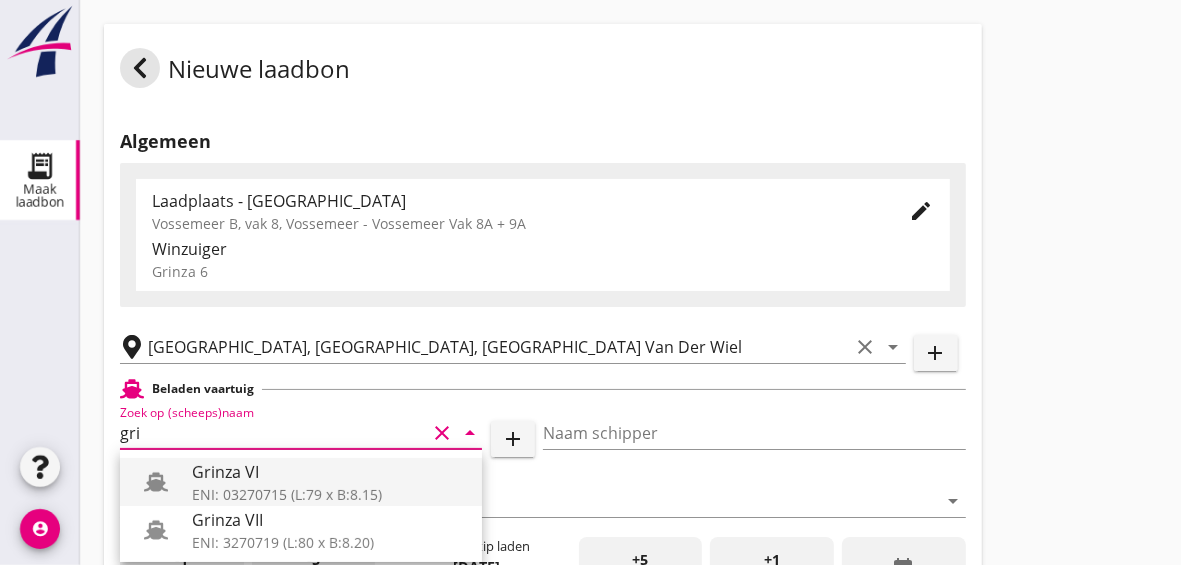 click on "ENI: 03270715 (L:79 x B:8.15)" at bounding box center (329, 494) 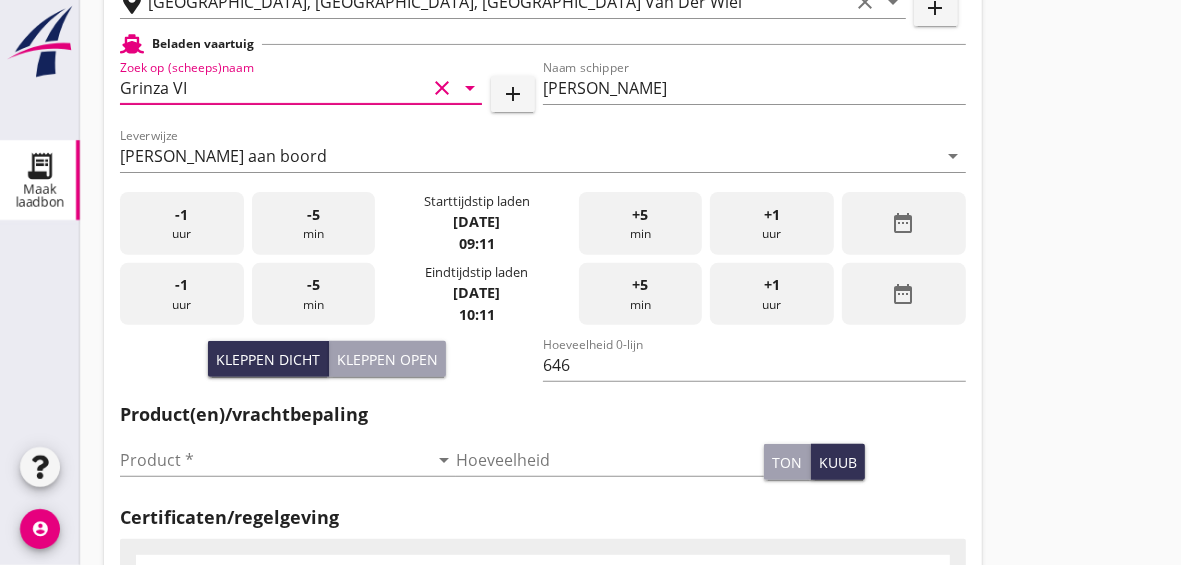 scroll, scrollTop: 375, scrollLeft: 0, axis: vertical 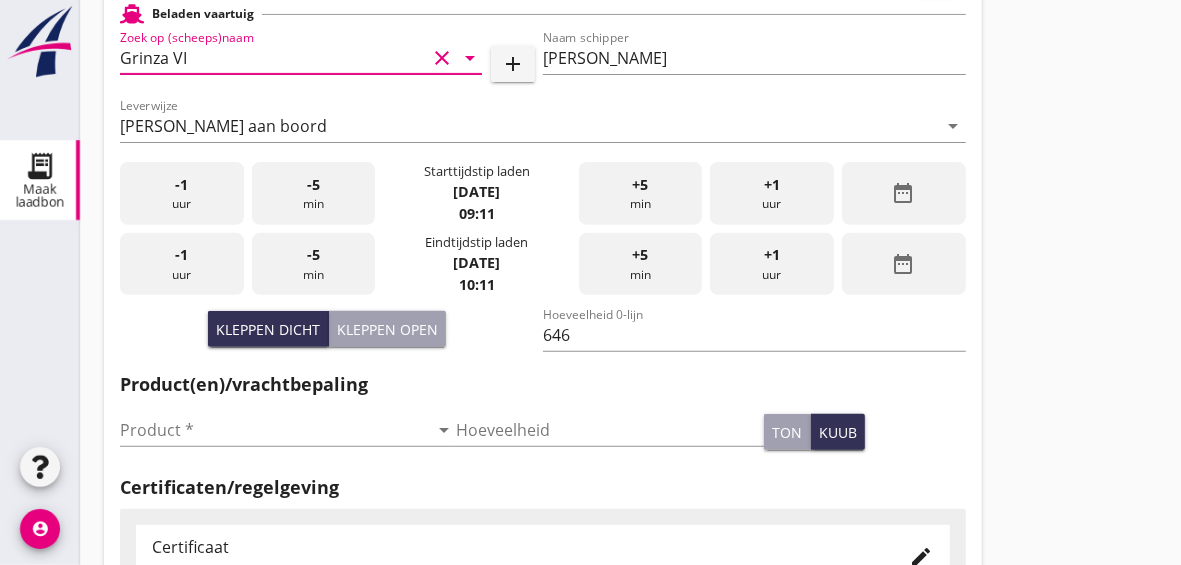type on "Grinza VI" 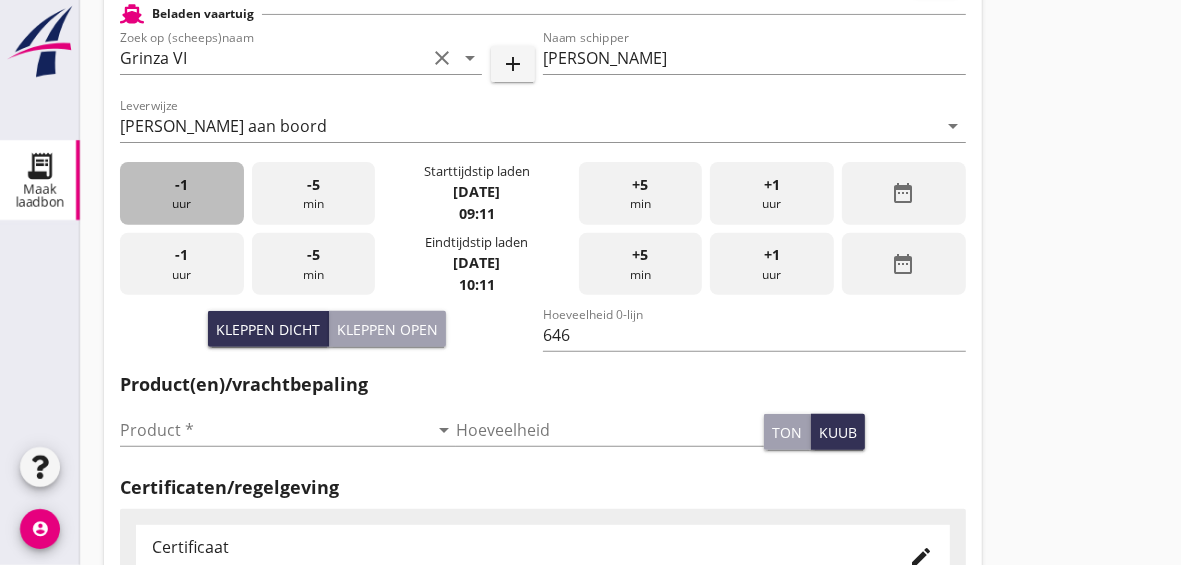 click on "-1  uur" at bounding box center [182, 193] 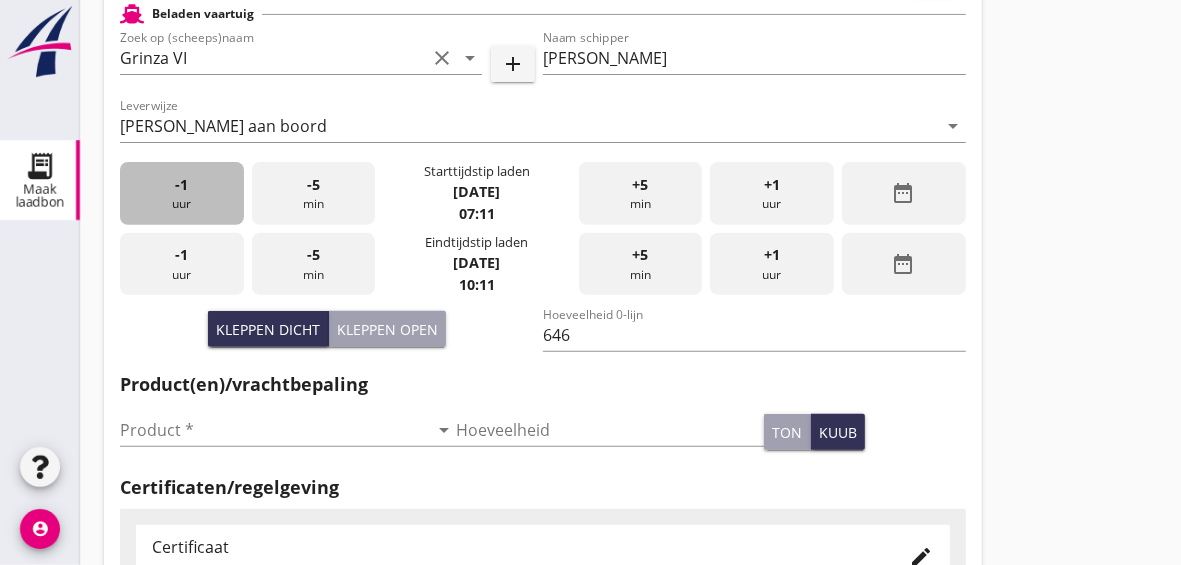 click on "-1  uur" at bounding box center (182, 193) 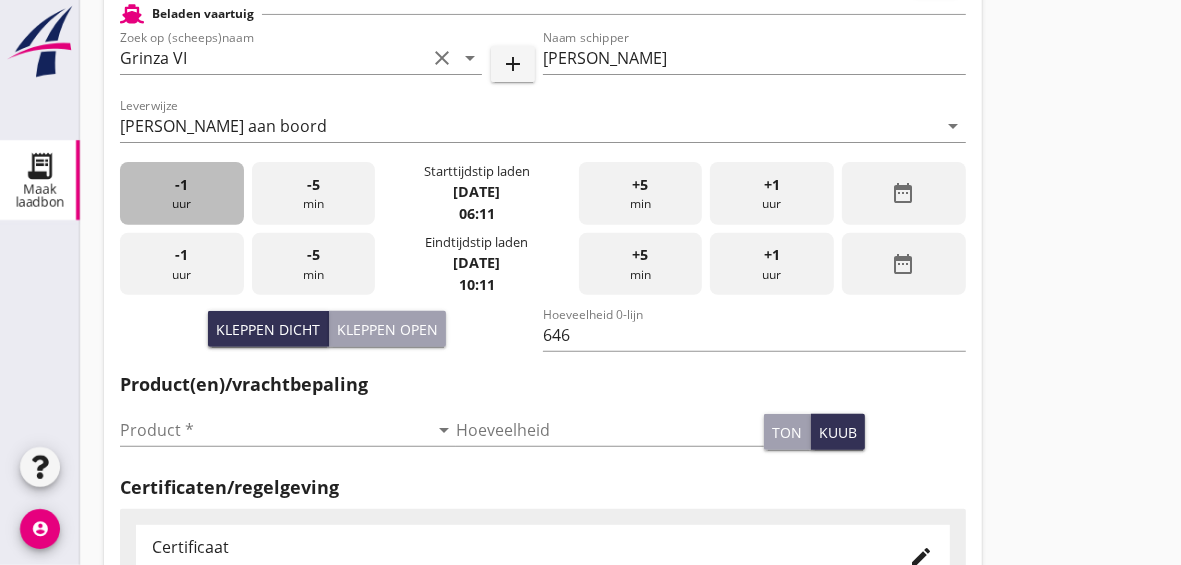 click on "-1  uur" at bounding box center [182, 193] 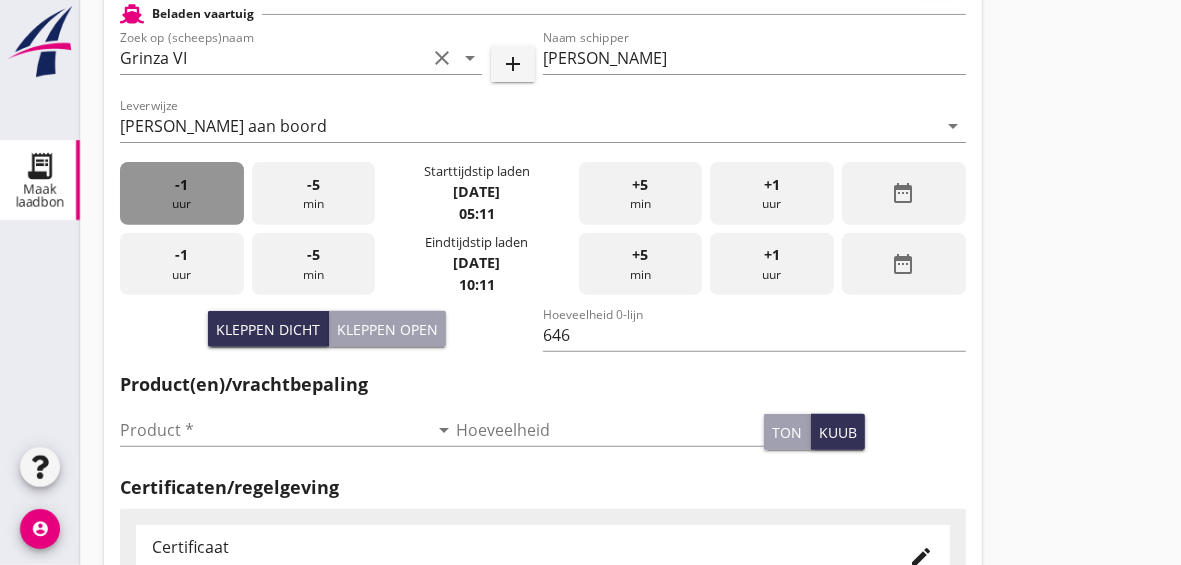 click on "-1  uur" at bounding box center (182, 193) 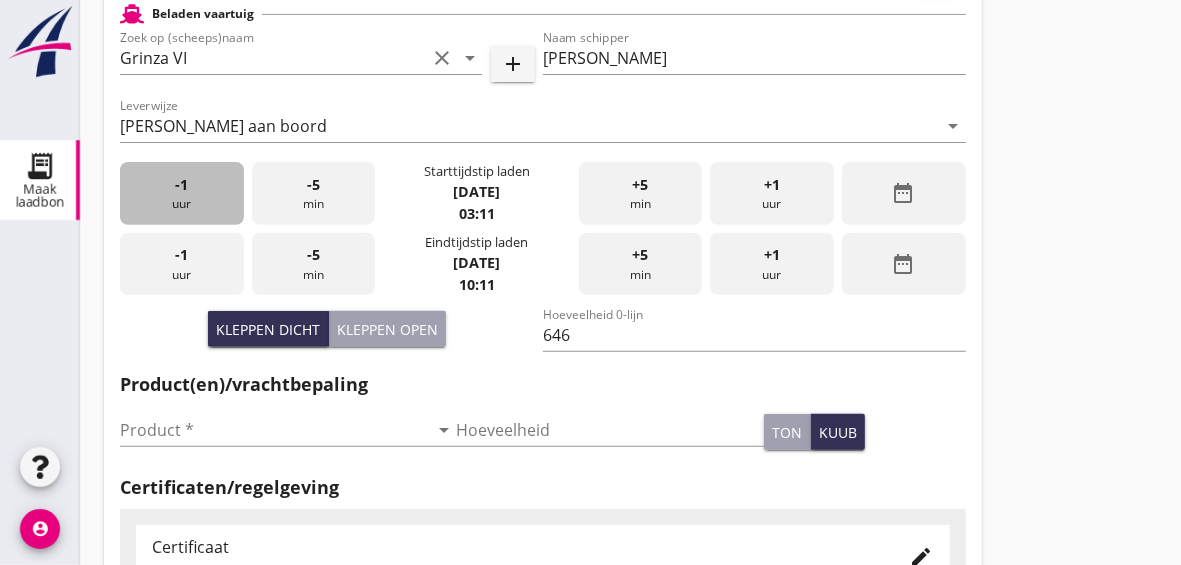 click on "-1  uur" at bounding box center [182, 193] 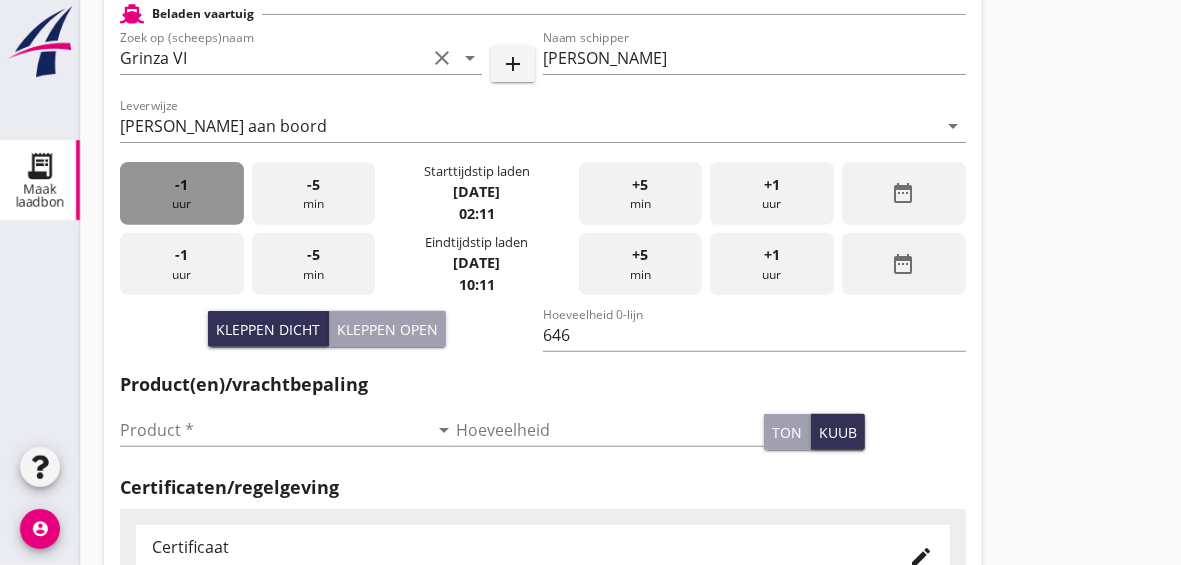 click on "-1  uur" at bounding box center [182, 193] 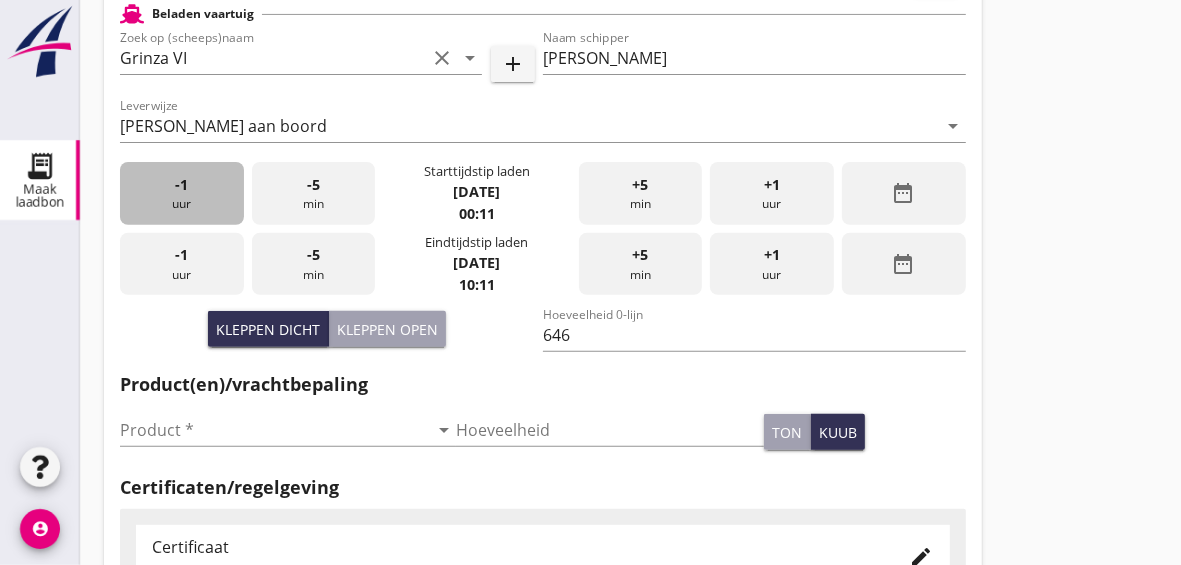 click on "-1  uur" at bounding box center [182, 193] 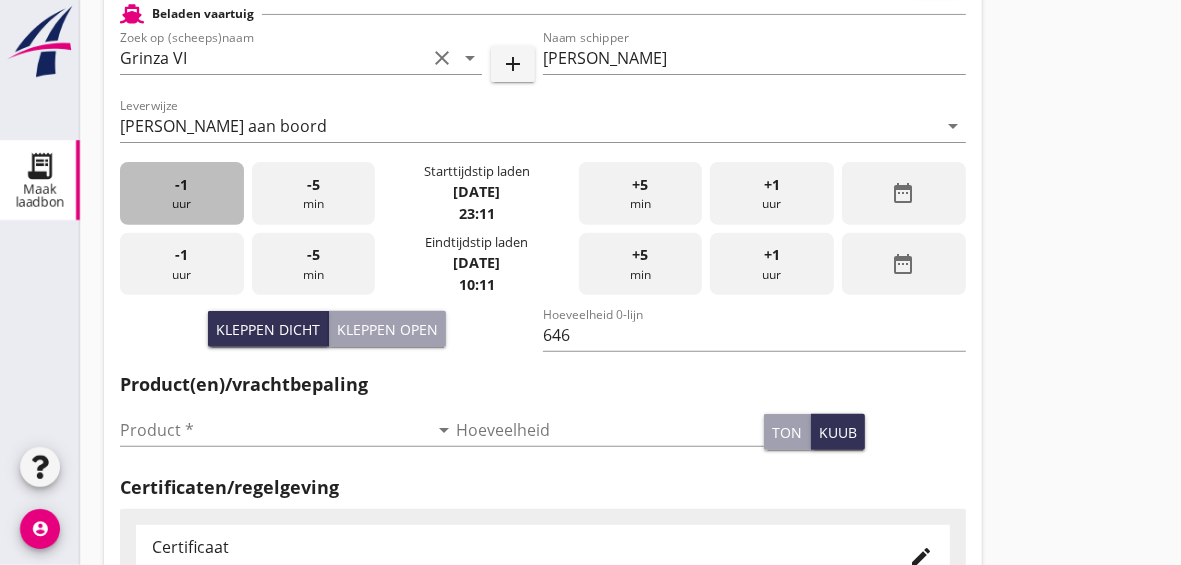 click on "-1  uur" at bounding box center [182, 193] 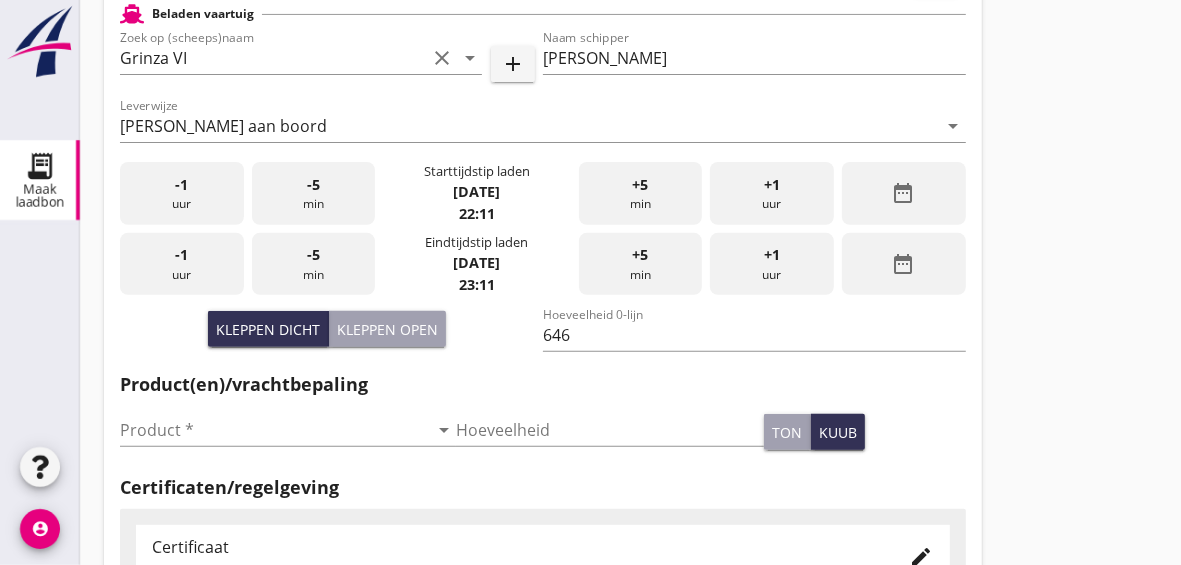click on "-1  uur" at bounding box center (182, 193) 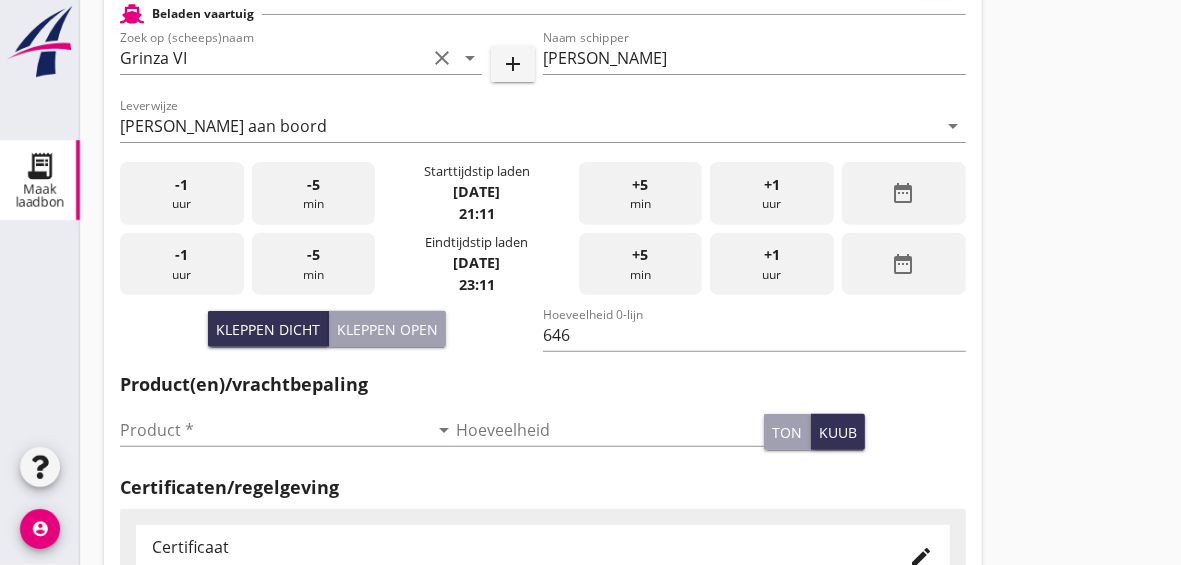 click on "-1  uur" at bounding box center (182, 193) 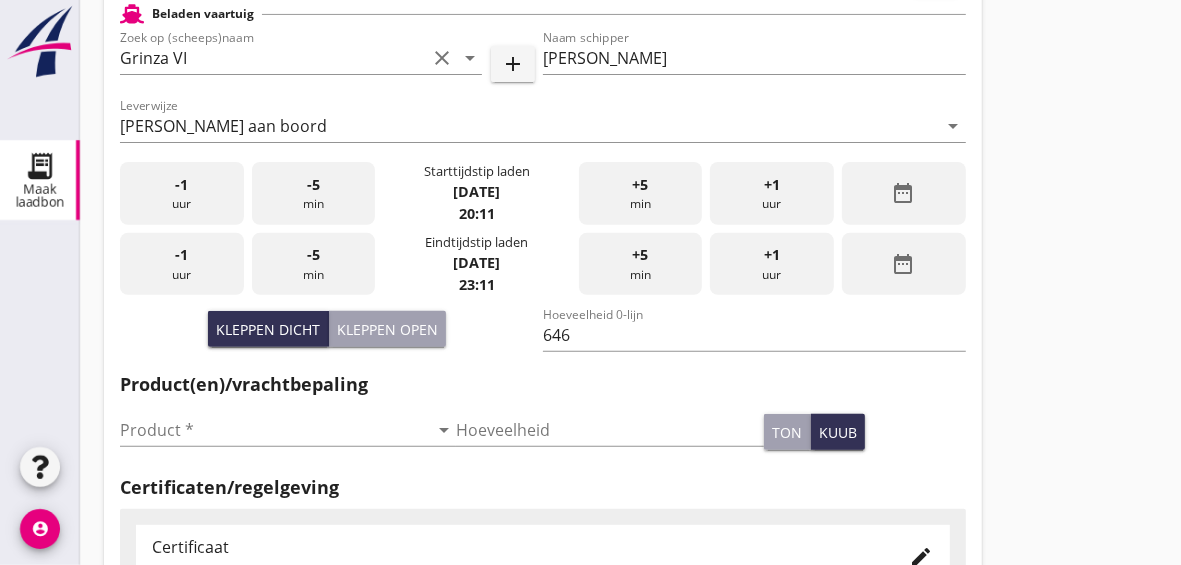 click on "-1  uur" at bounding box center (182, 193) 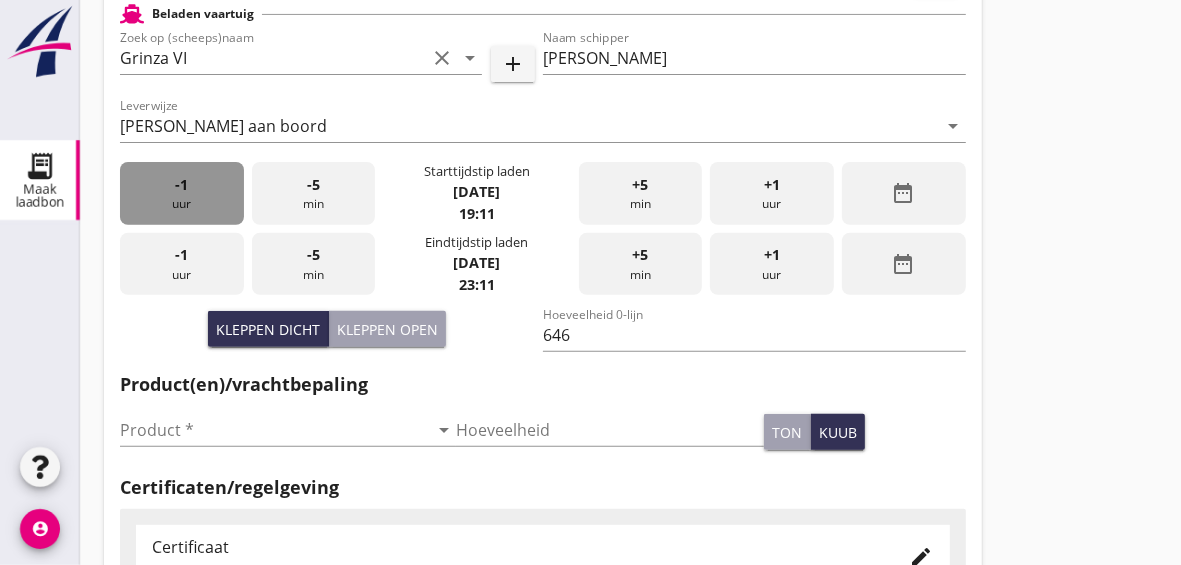 click on "-1  uur" at bounding box center [182, 193] 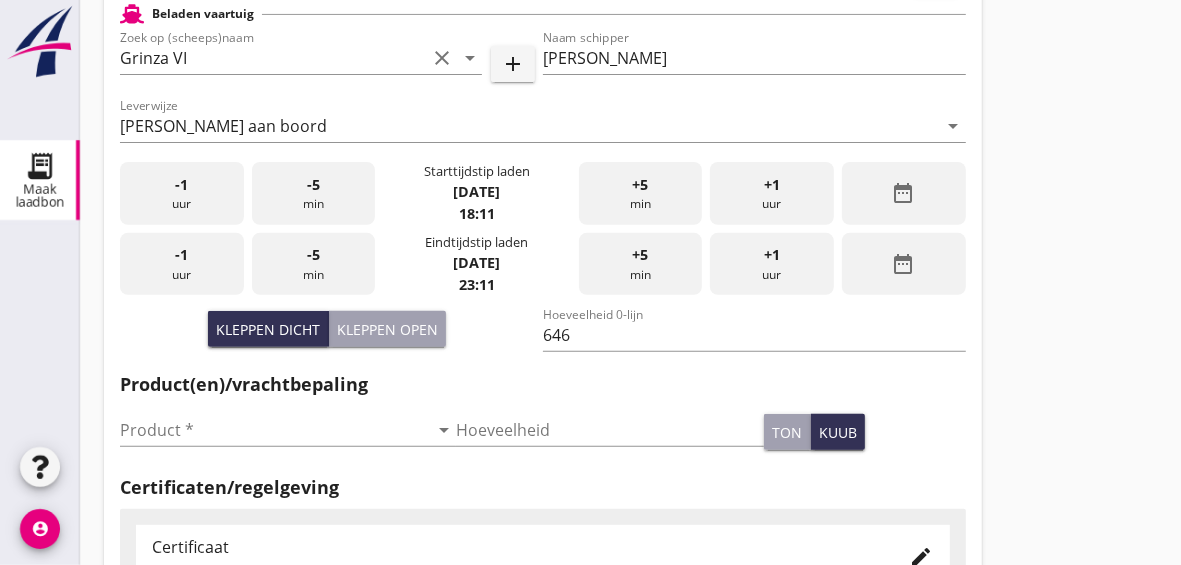 click on "-1  uur" at bounding box center (182, 193) 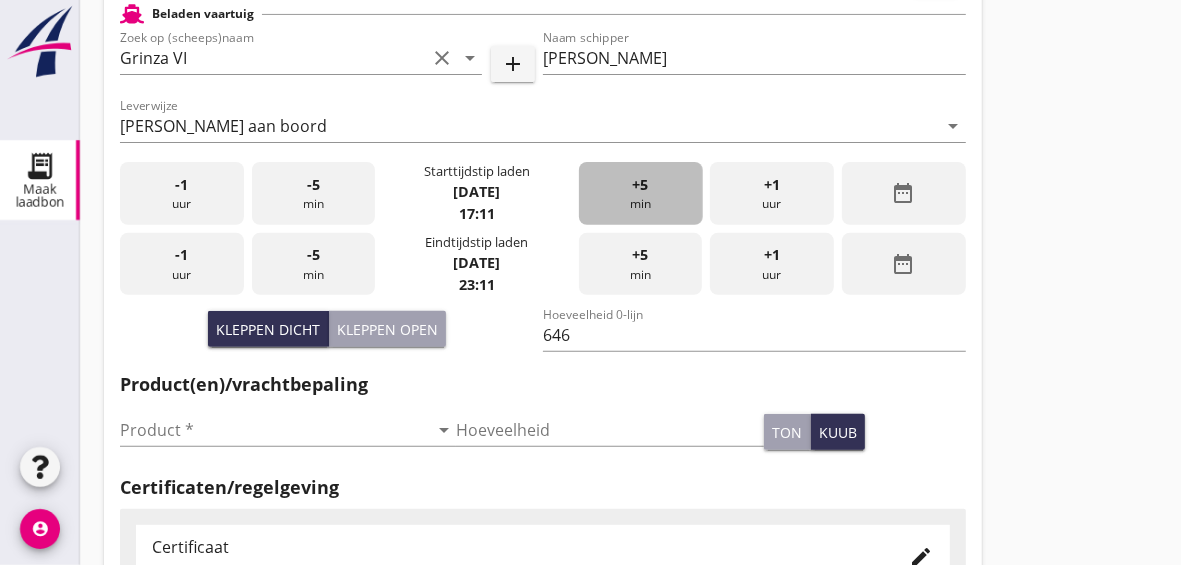 click on "+5  min" at bounding box center [641, 193] 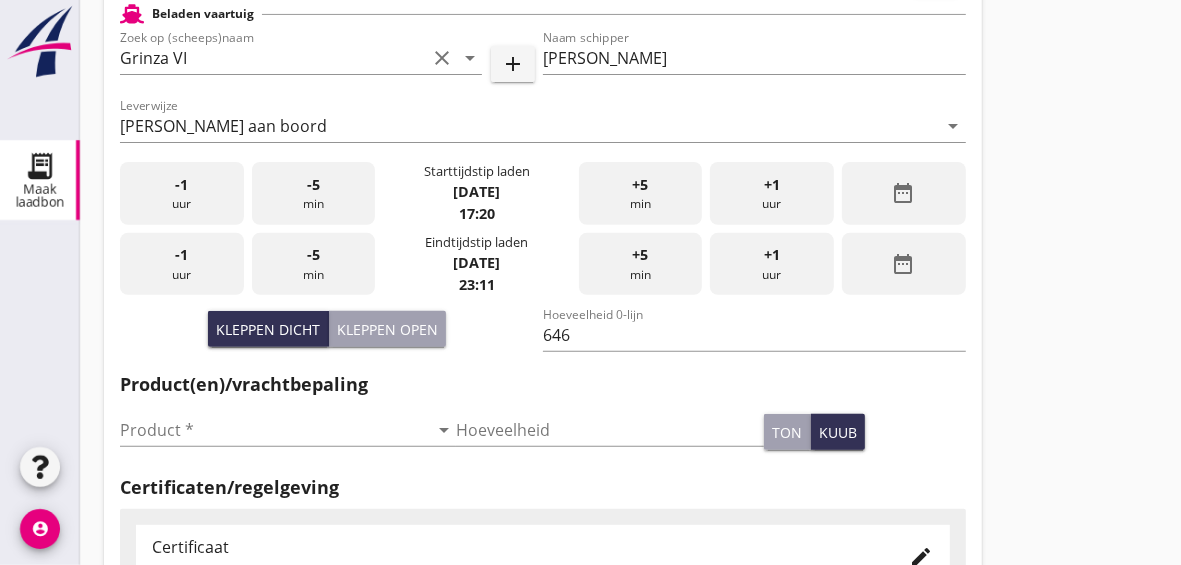 click on "+5  min" at bounding box center [641, 193] 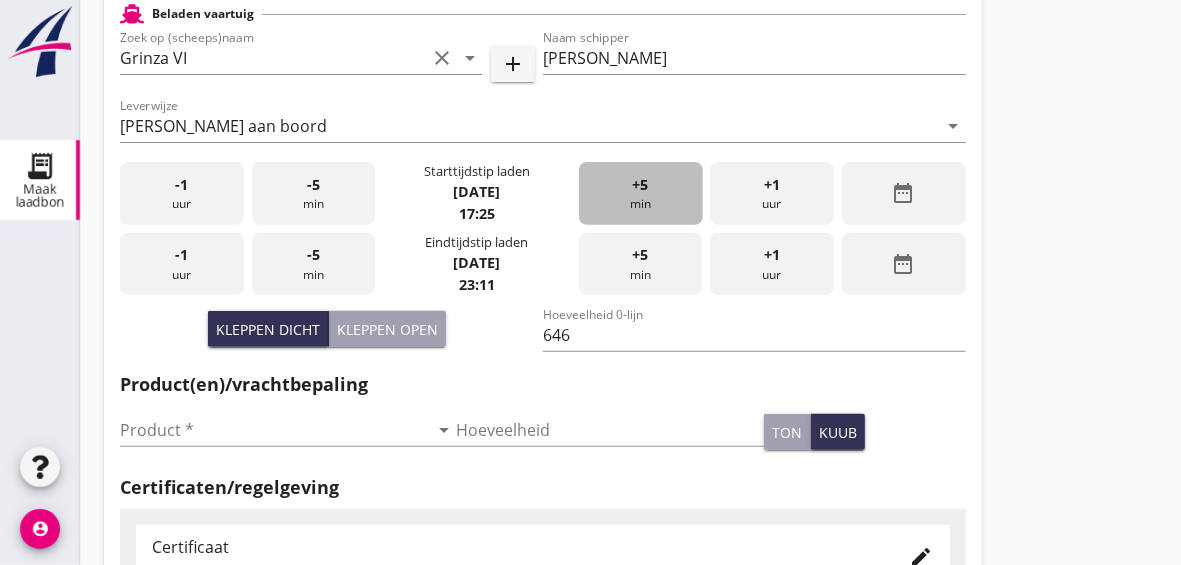 click on "+5  min" at bounding box center [641, 193] 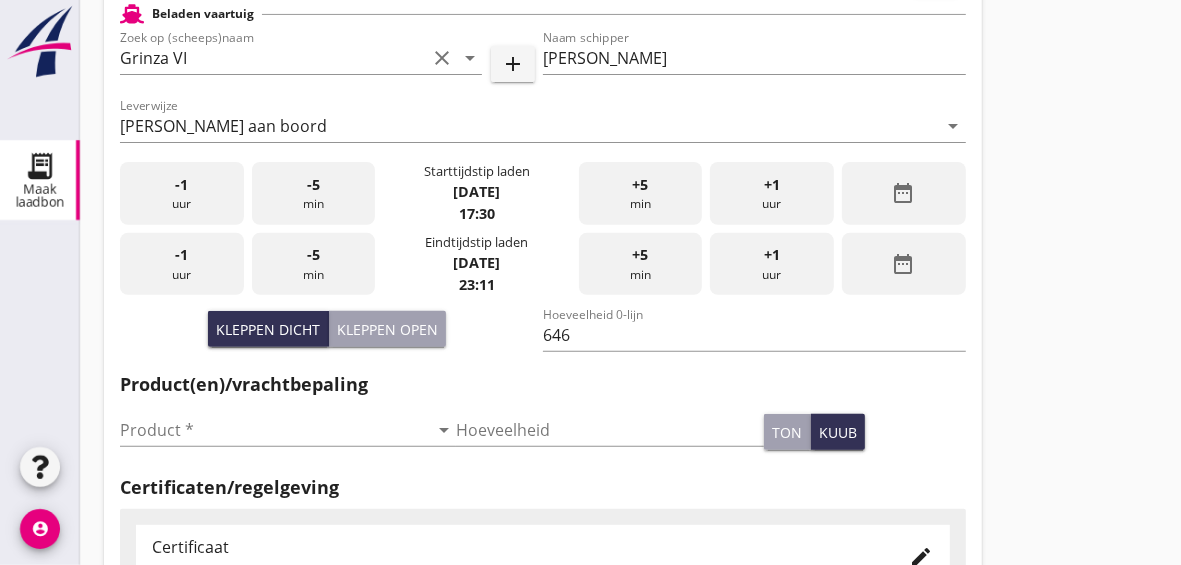 click on "-1  uur" at bounding box center [182, 264] 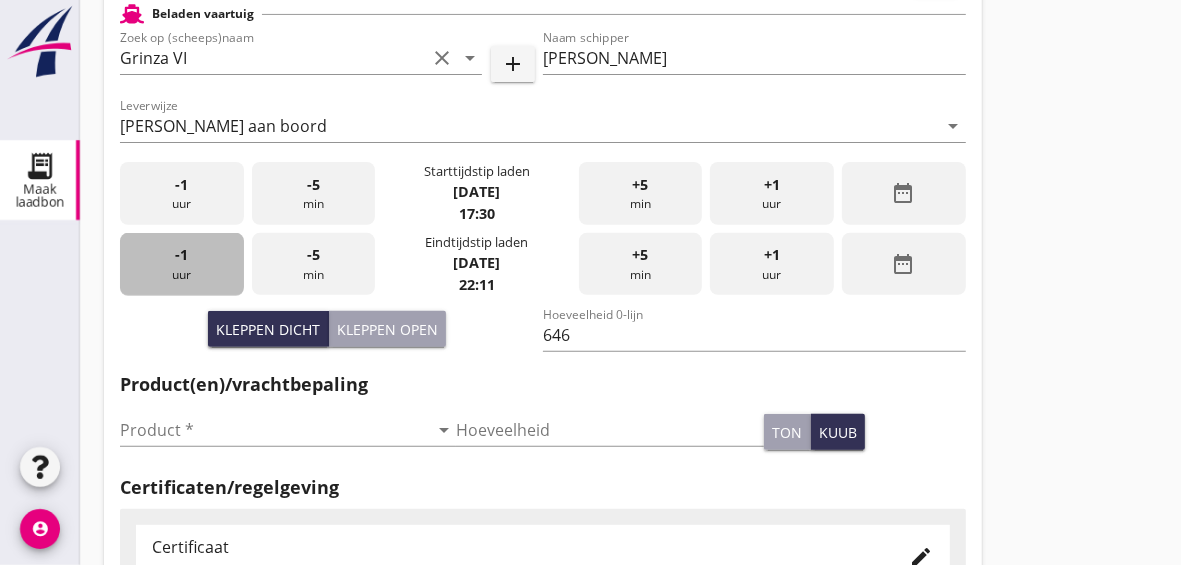 click on "-1  uur" at bounding box center (182, 264) 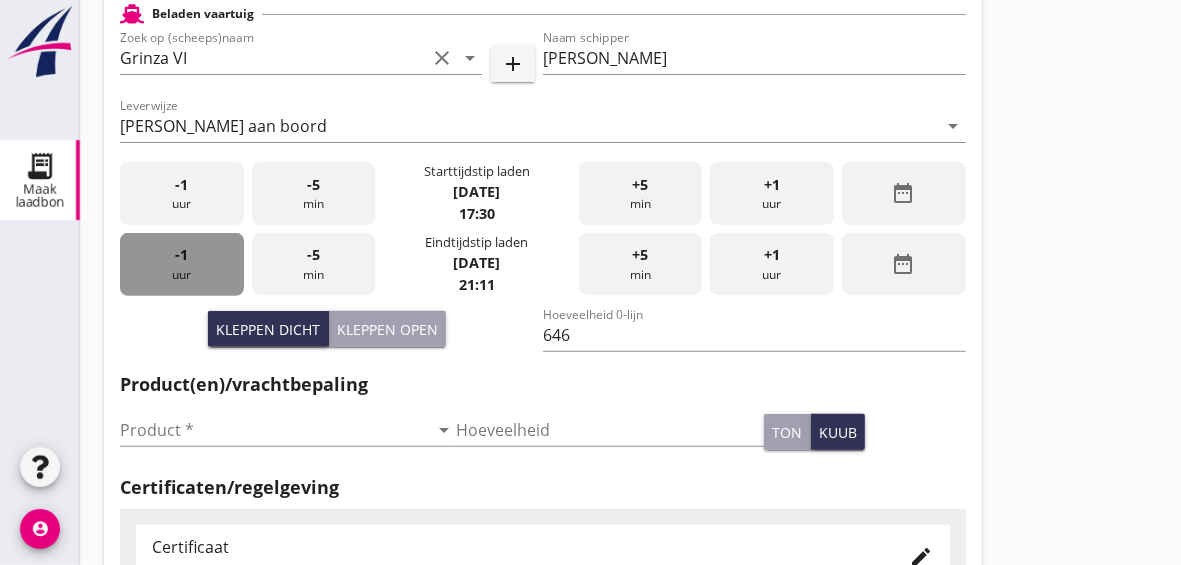 click on "-1  uur" at bounding box center (182, 264) 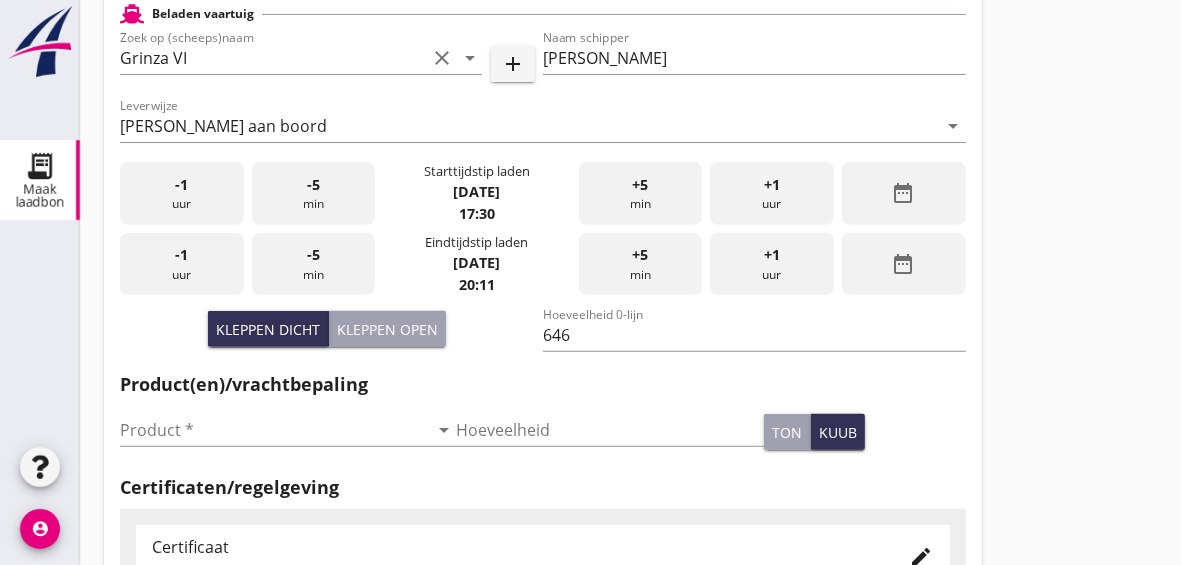 click on "-1  uur" at bounding box center (182, 264) 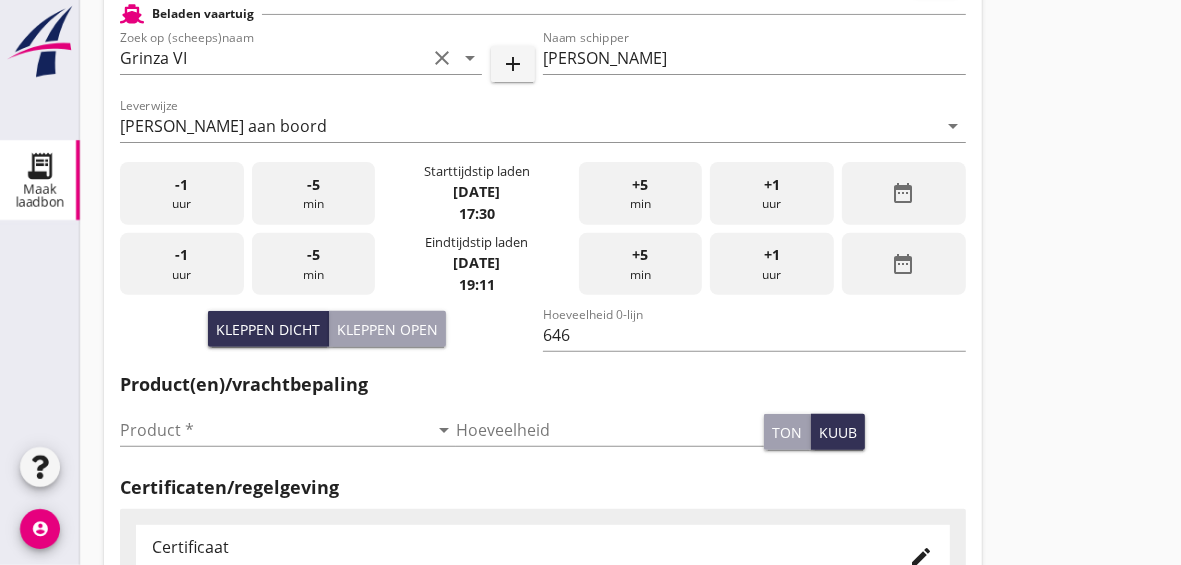 click on "+5  min" at bounding box center (641, 264) 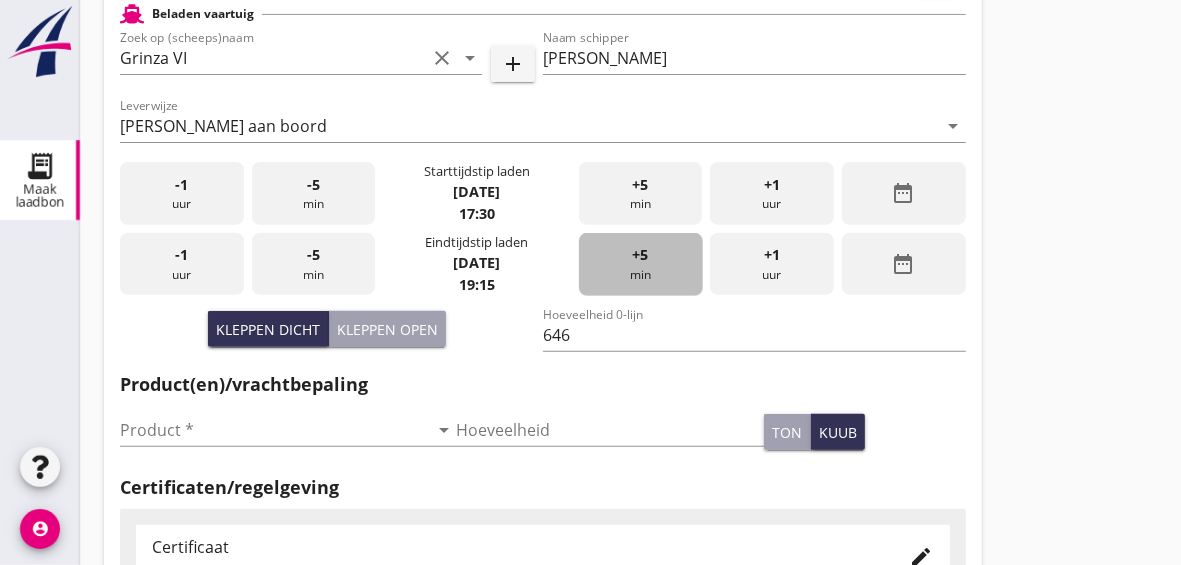 click on "+5  min" at bounding box center [641, 264] 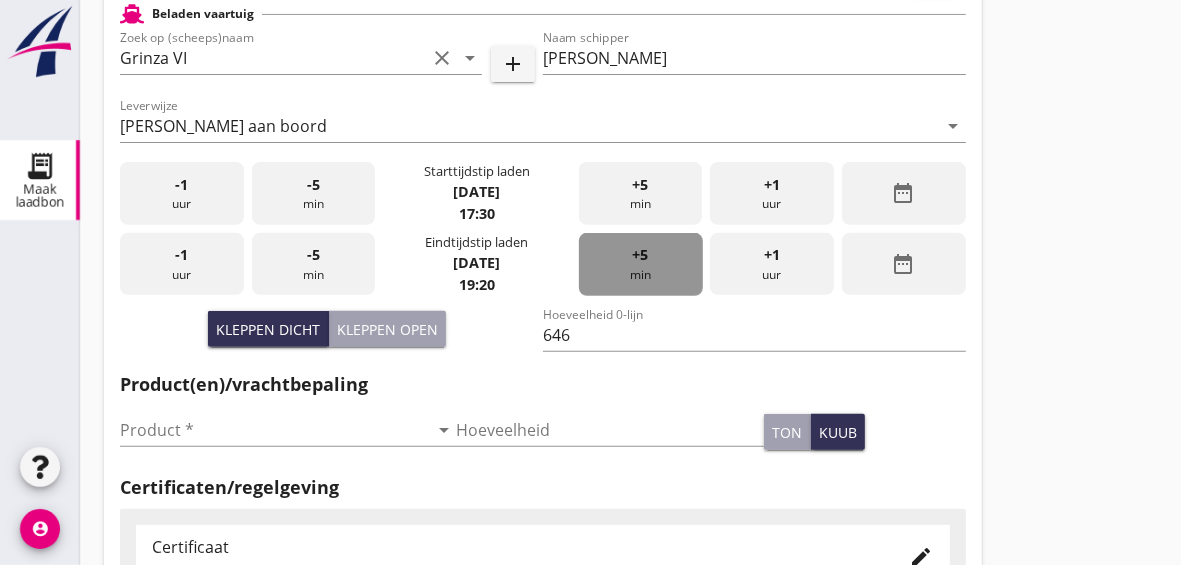 click on "+5" at bounding box center [640, 255] 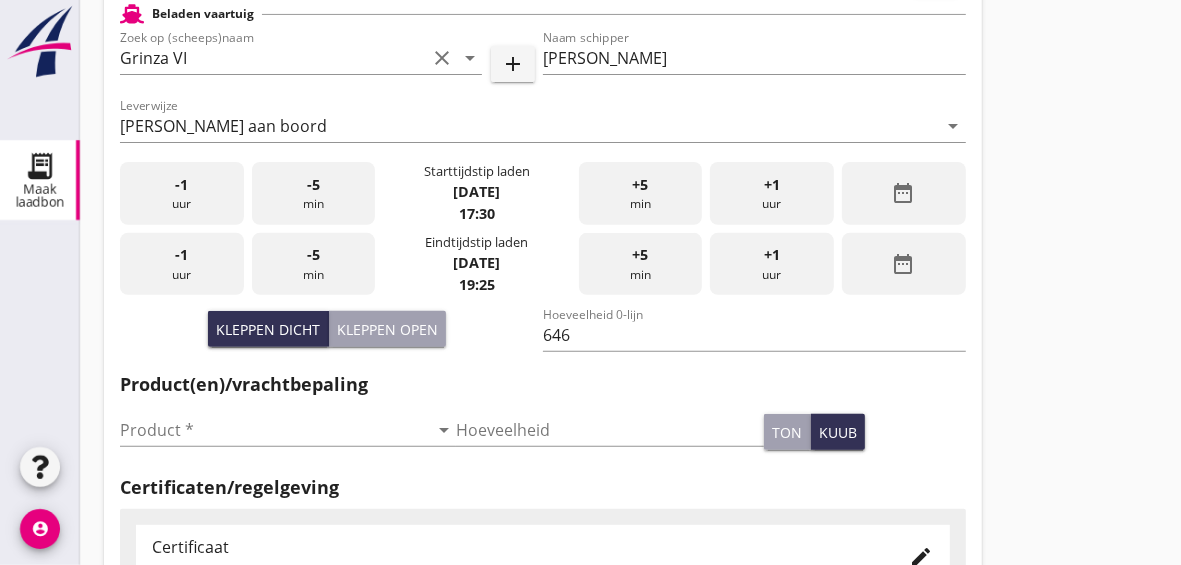 click on "+5" at bounding box center (640, 255) 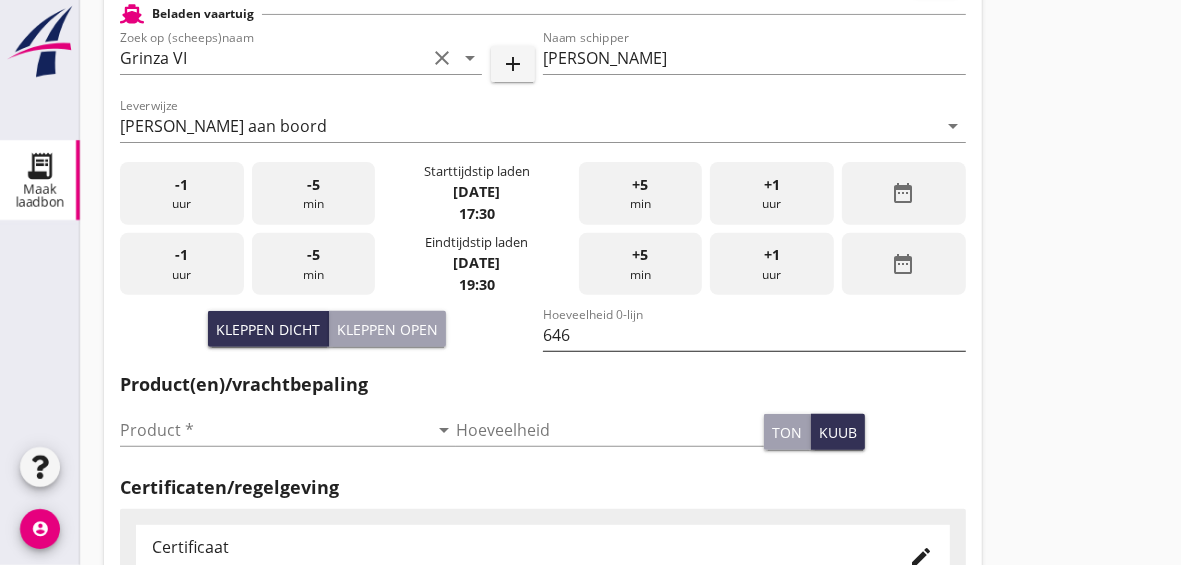 scroll, scrollTop: 0, scrollLeft: 0, axis: both 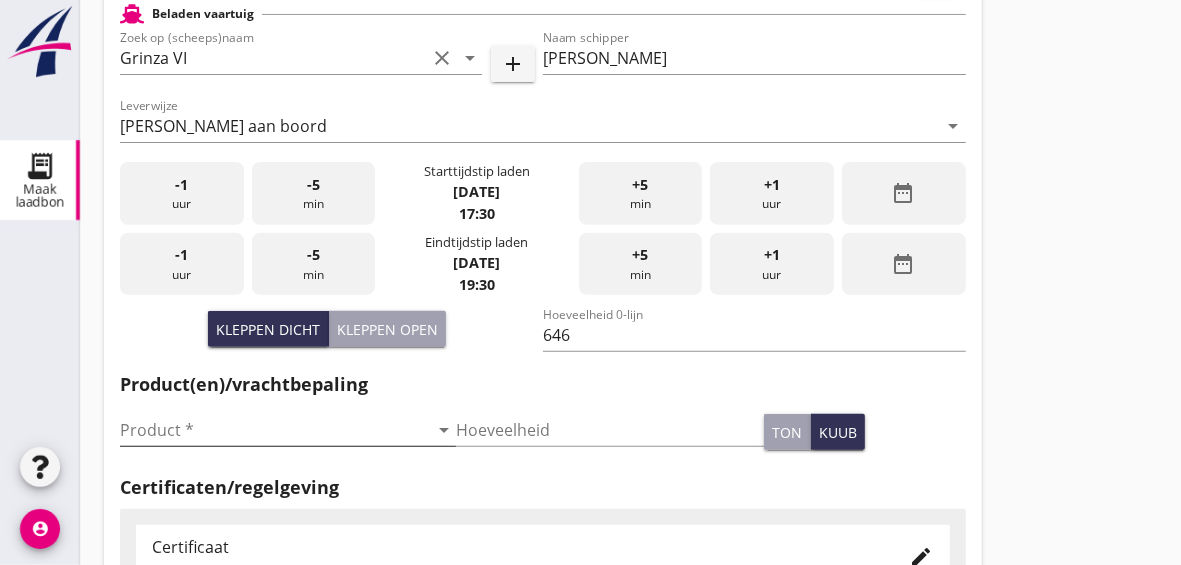 click at bounding box center (274, 430) 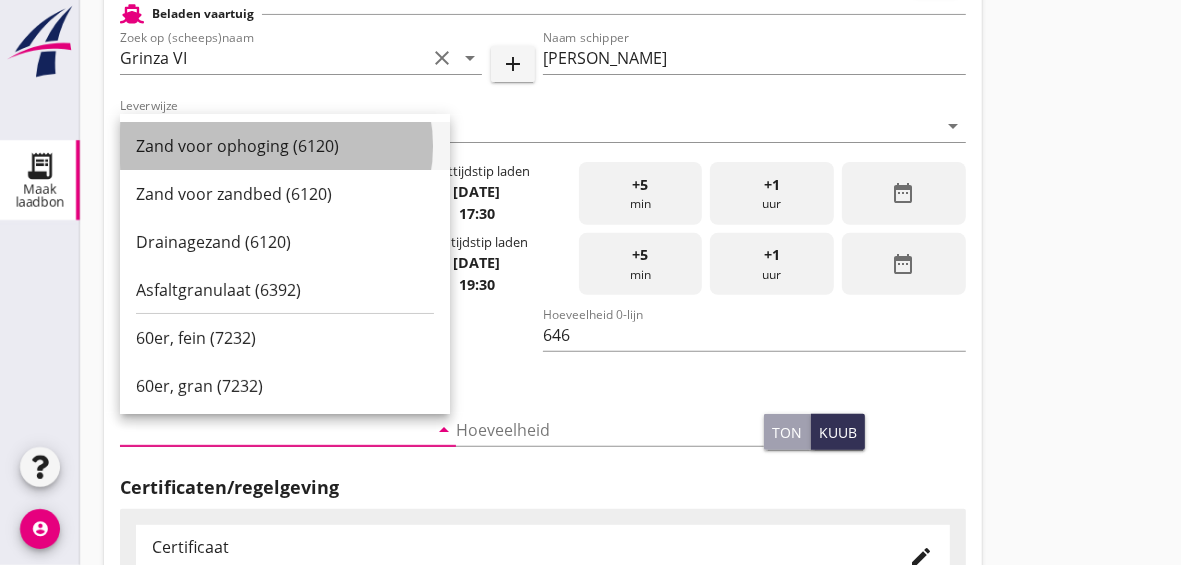 click on "Zand voor ophoging (6120)" at bounding box center (285, 146) 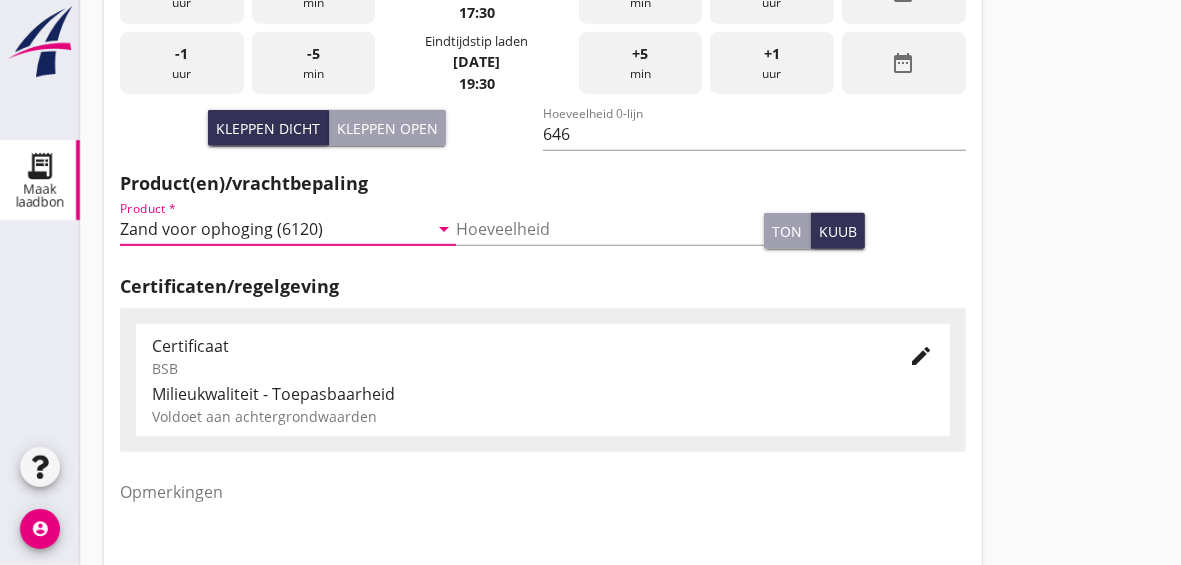 scroll, scrollTop: 625, scrollLeft: 0, axis: vertical 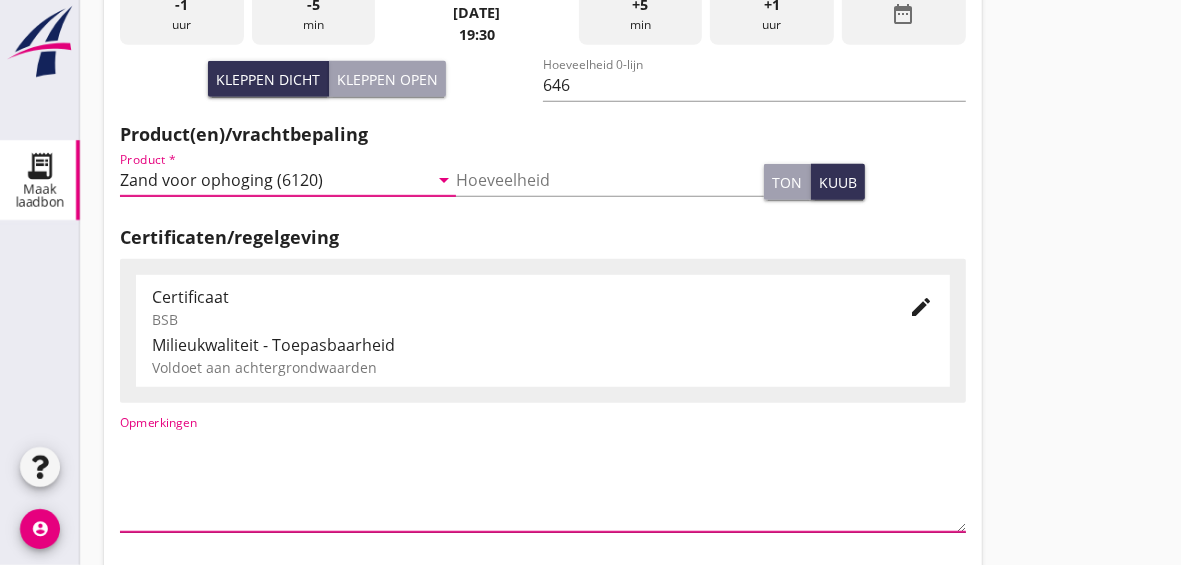 click at bounding box center (543, 479) 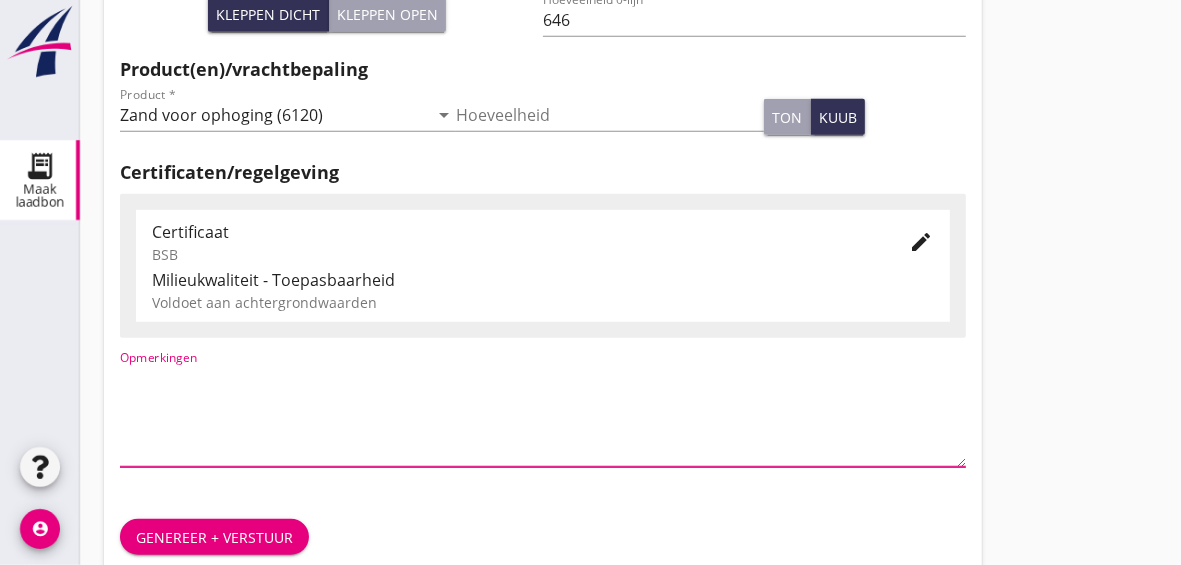 scroll, scrollTop: 720, scrollLeft: 0, axis: vertical 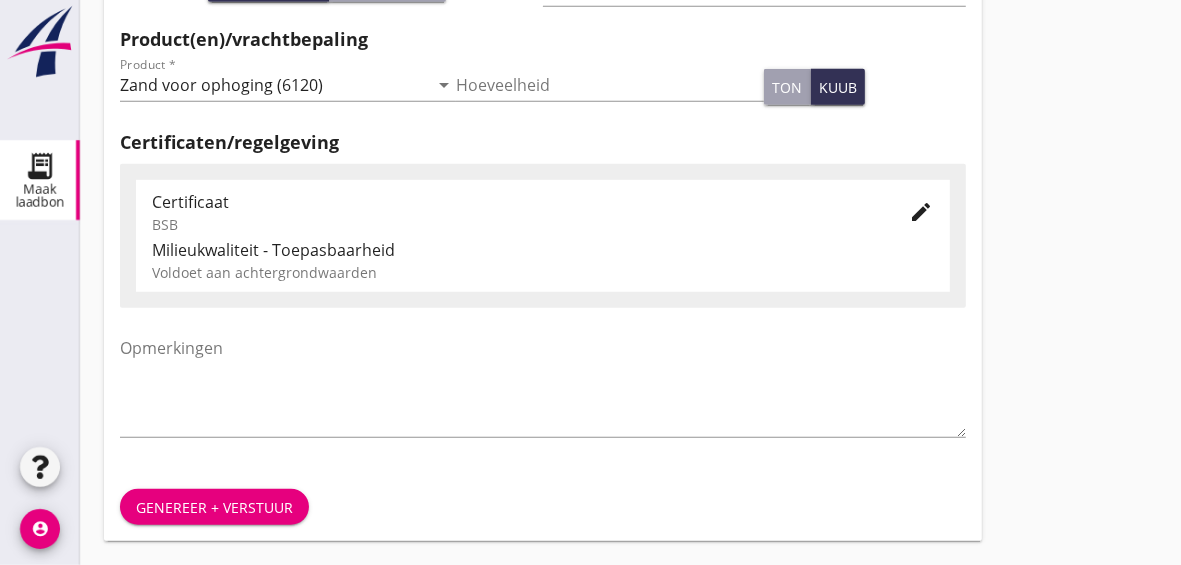 click on "Genereer + verstuur" at bounding box center [214, 507] 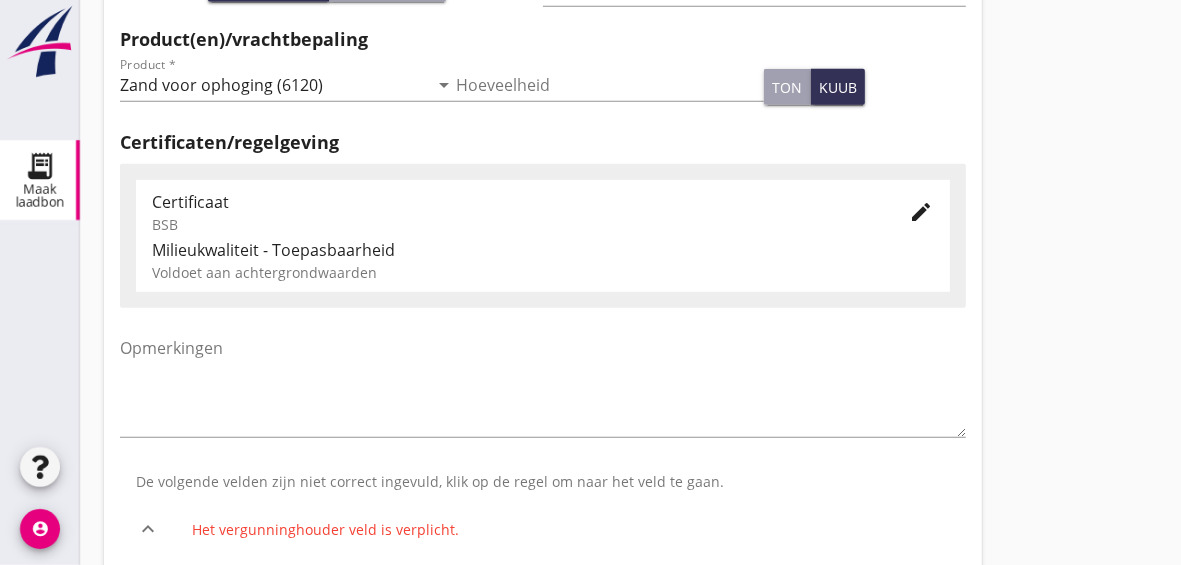 click on "Milieukwaliteit - Toepasbaarheid" at bounding box center [543, 250] 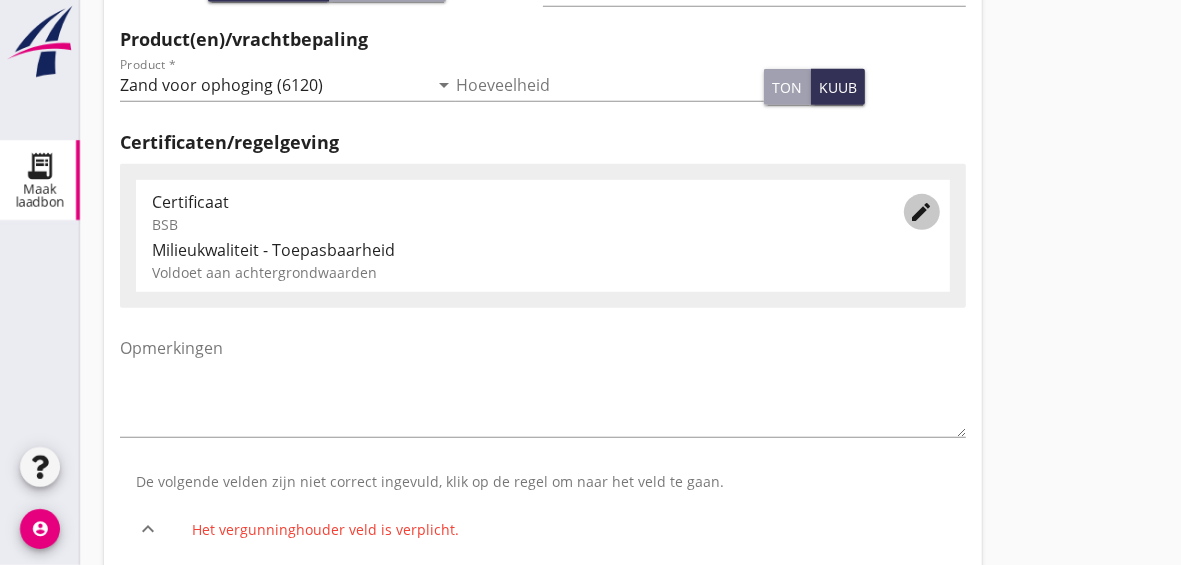 click on "edit" at bounding box center [922, 212] 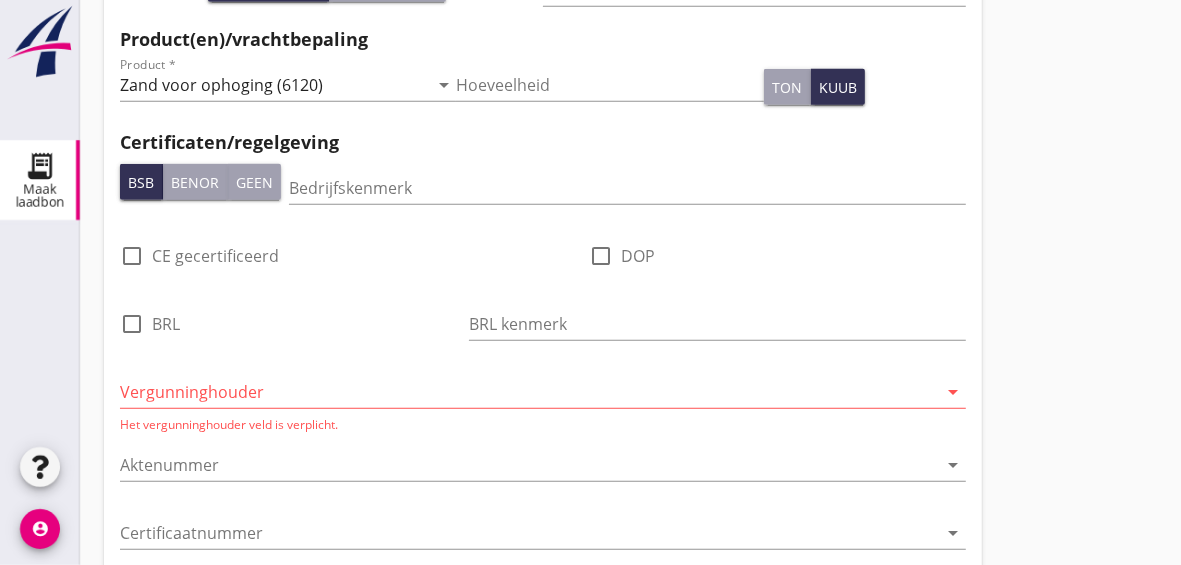 click at bounding box center (529, 392) 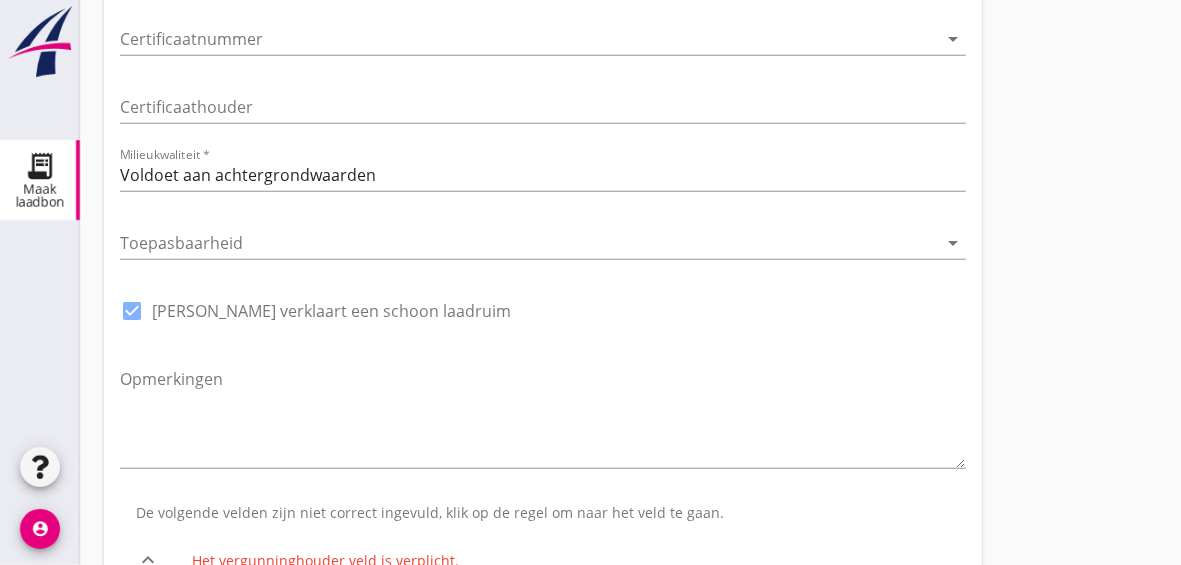 scroll, scrollTop: 1348, scrollLeft: 0, axis: vertical 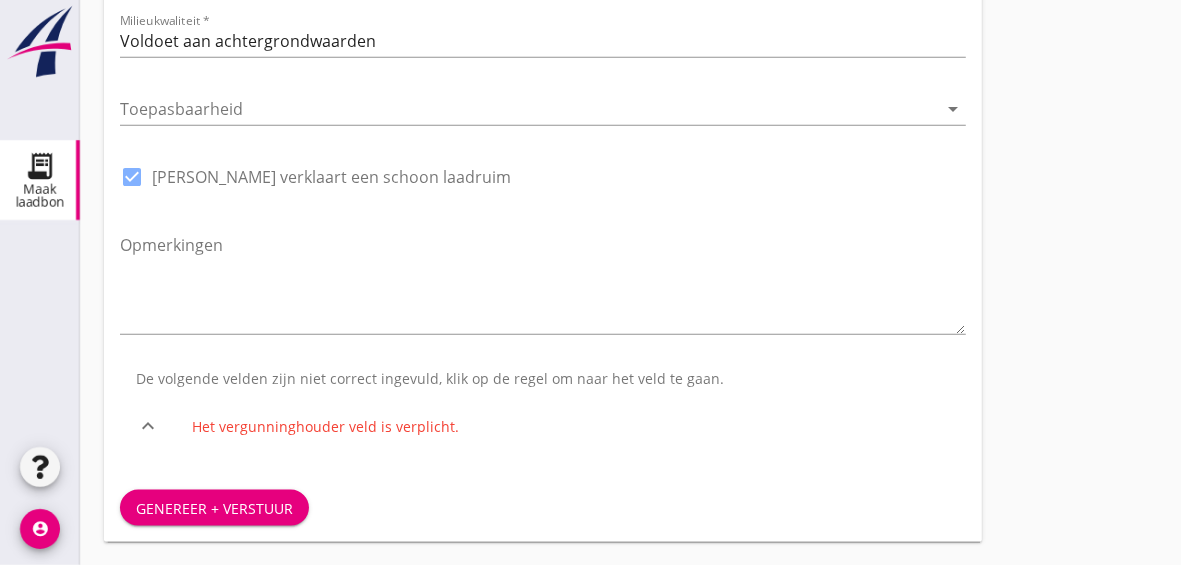 type on "DEME Environmental" 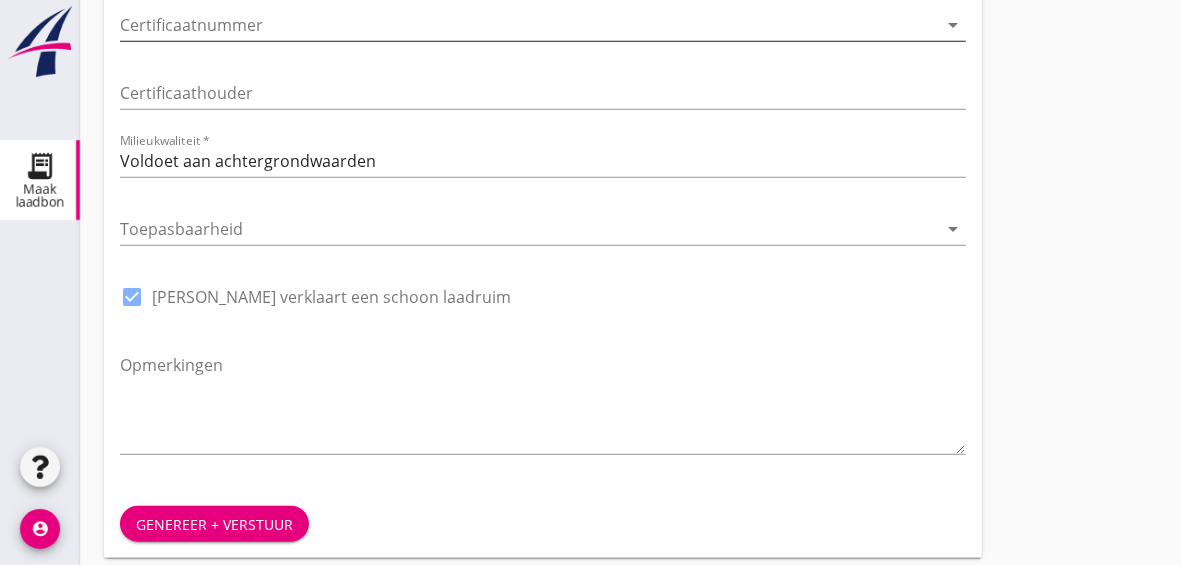 scroll, scrollTop: 1240, scrollLeft: 0, axis: vertical 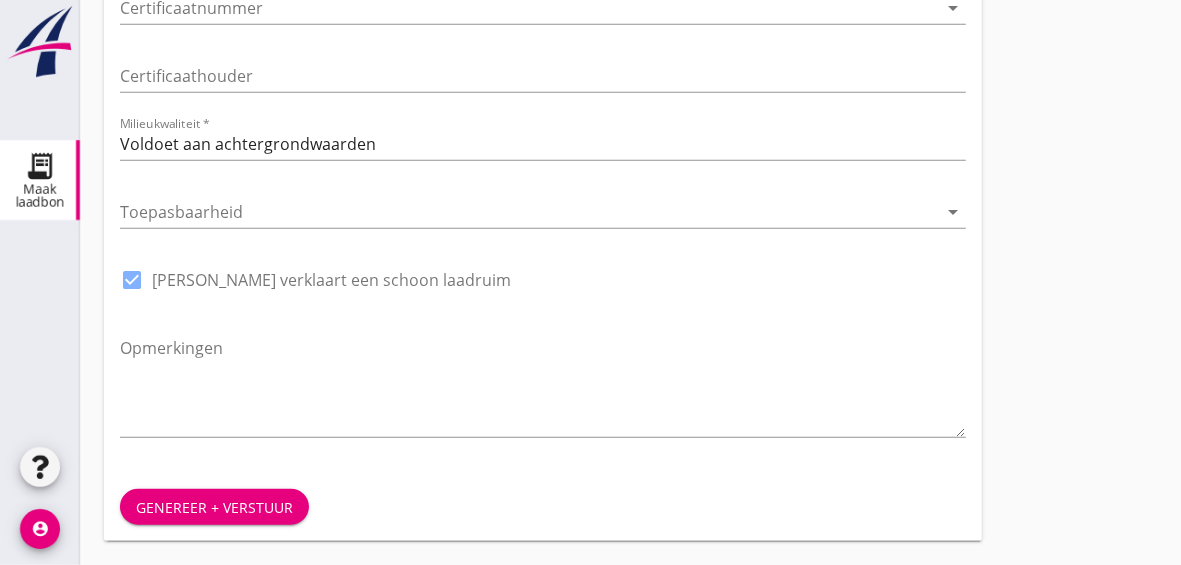 click on "Genereer + verstuur" at bounding box center (214, 507) 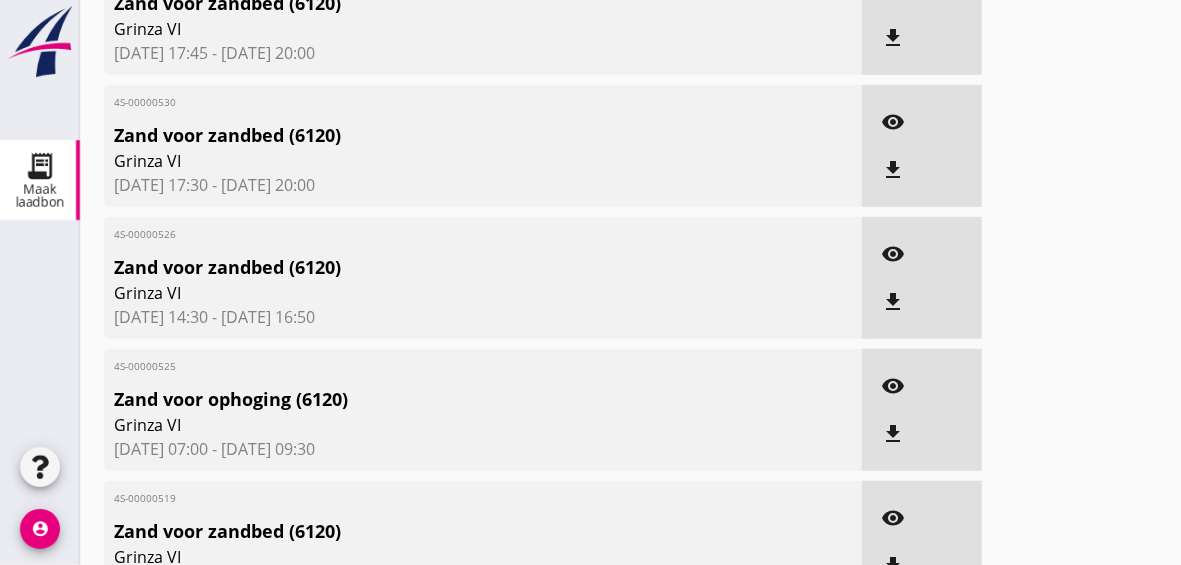 scroll, scrollTop: 740, scrollLeft: 0, axis: vertical 